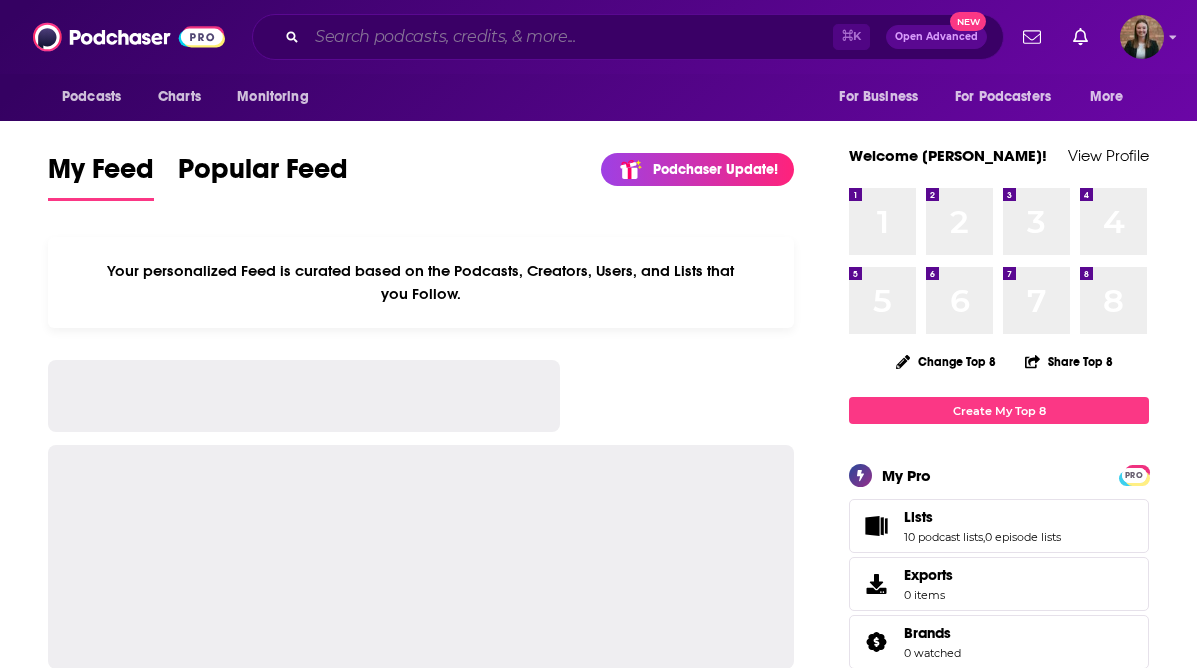 scroll, scrollTop: 0, scrollLeft: 0, axis: both 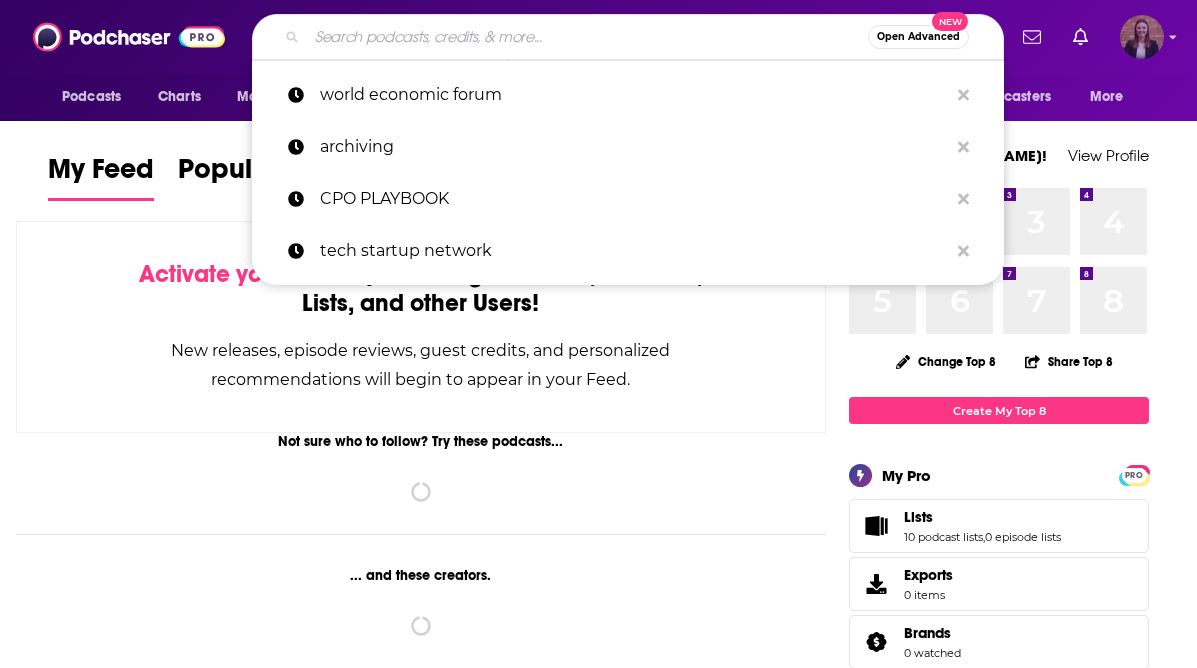 click at bounding box center (1142, 37) 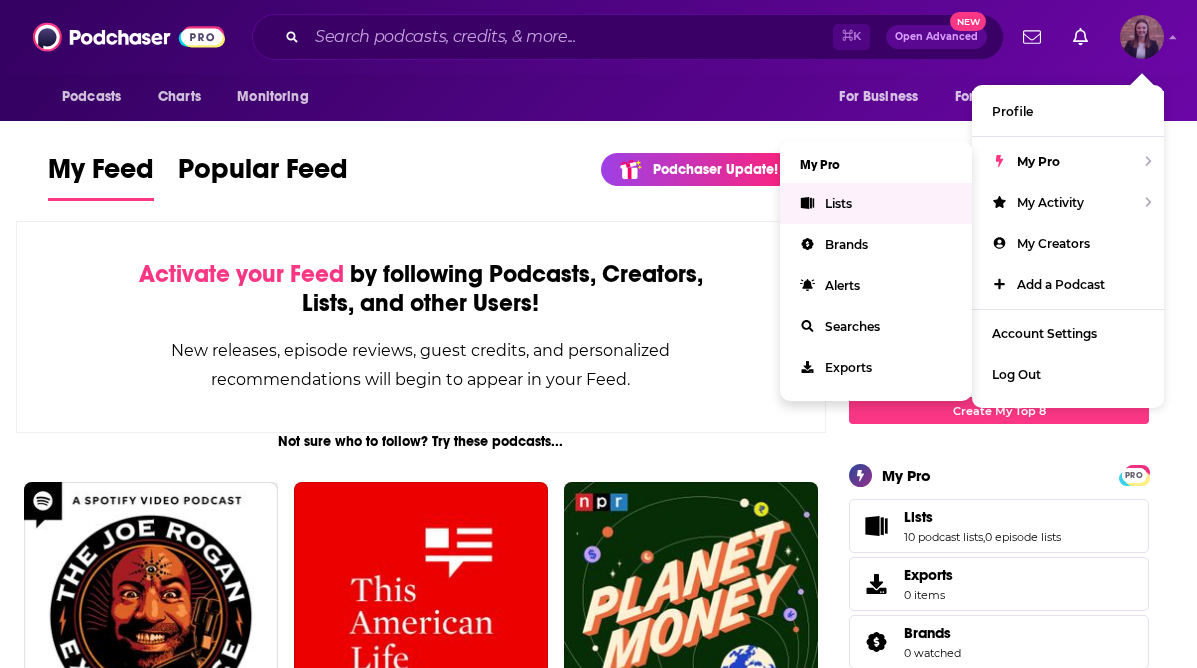 click on "Lists" at bounding box center [876, 203] 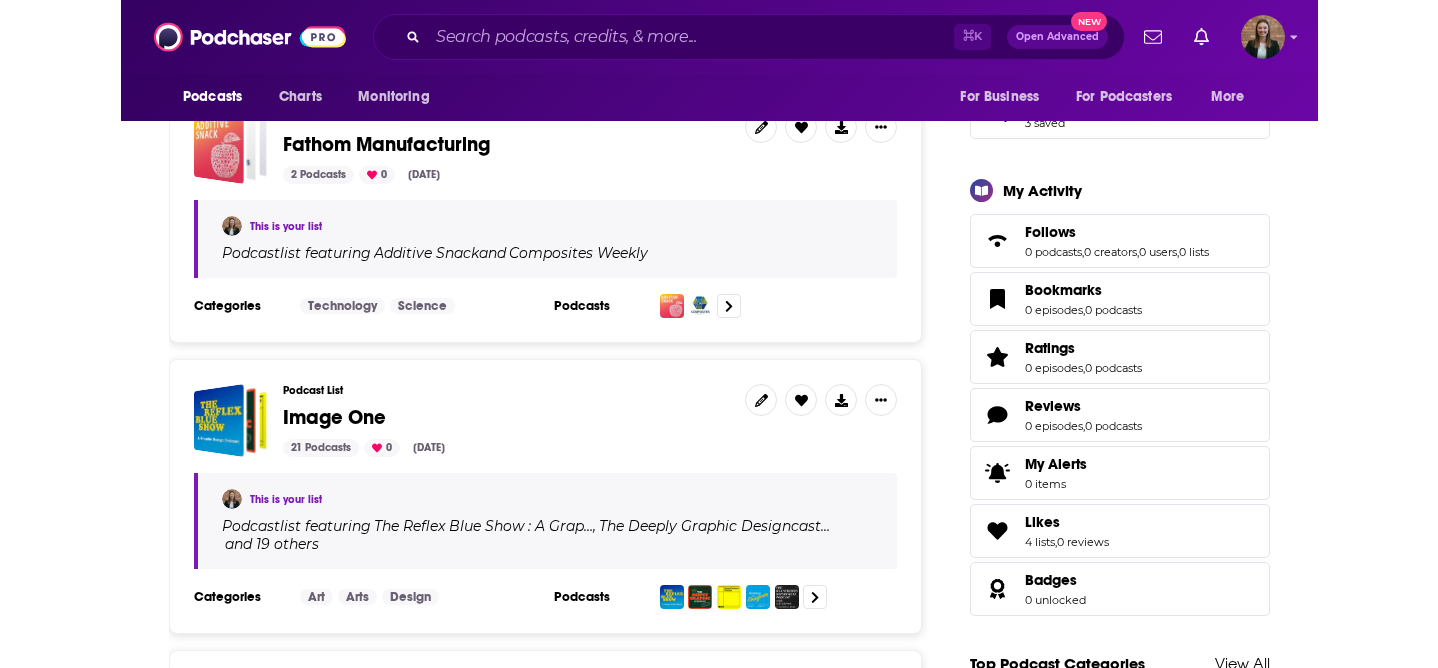 scroll, scrollTop: 0, scrollLeft: 0, axis: both 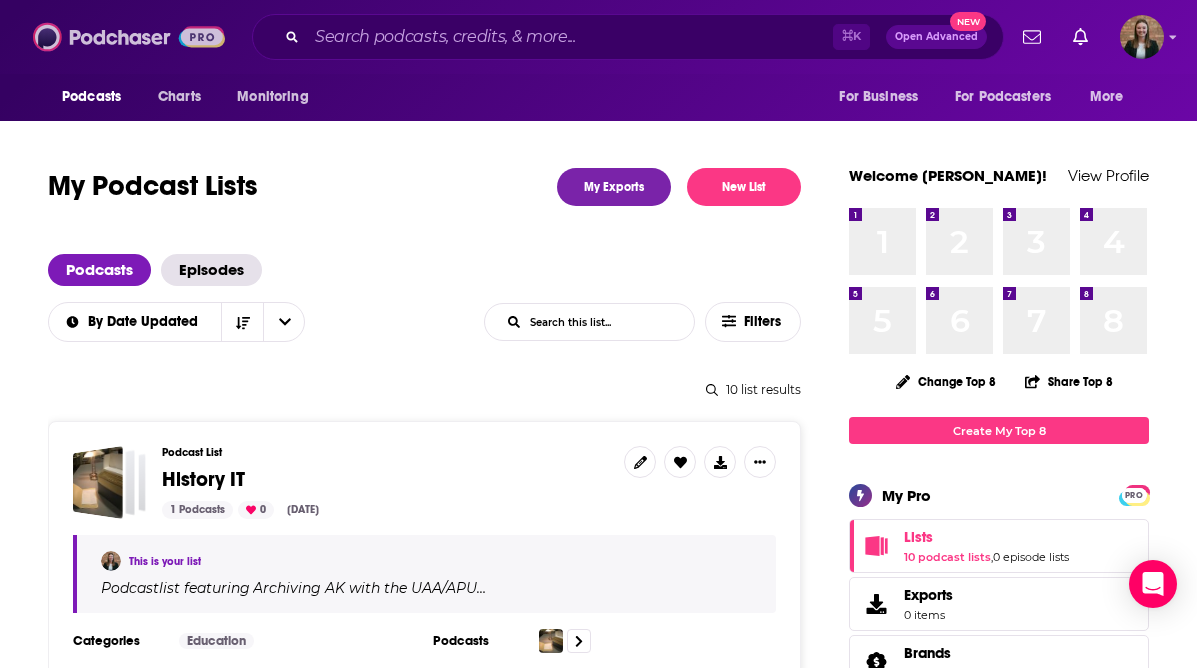 click at bounding box center (129, 37) 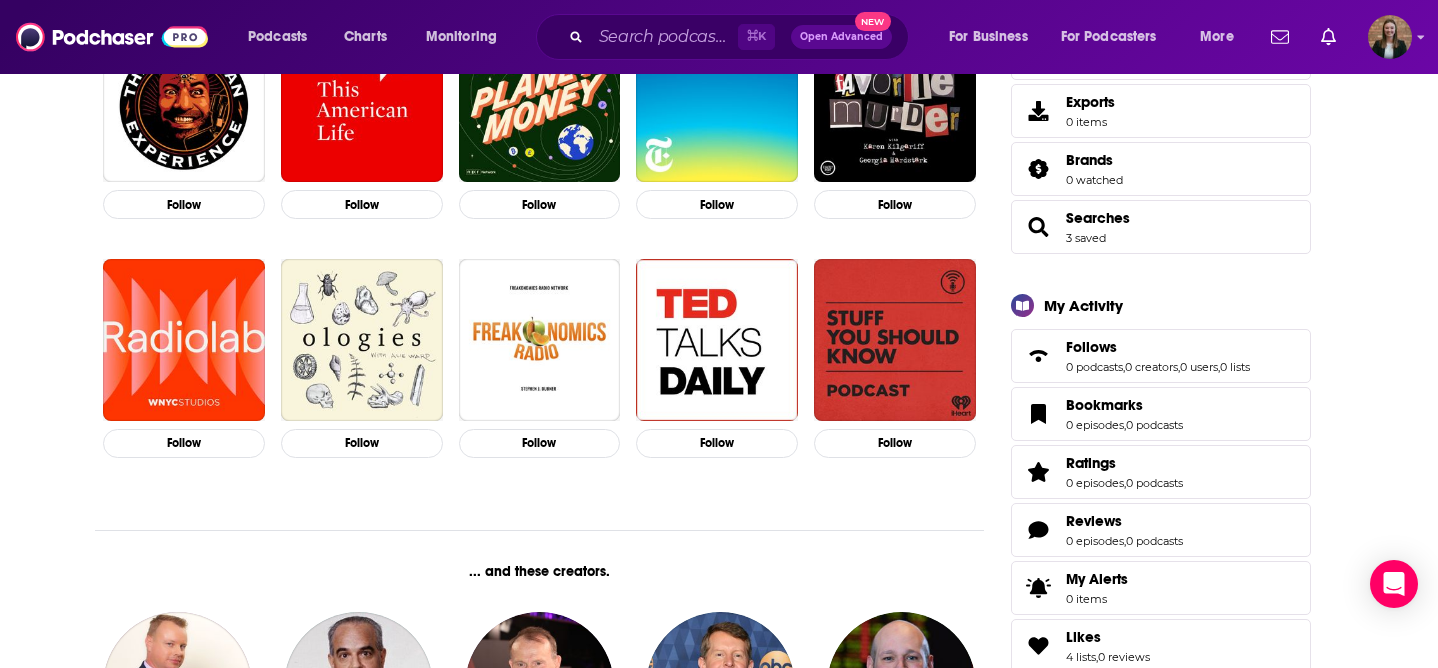 scroll, scrollTop: 447, scrollLeft: 0, axis: vertical 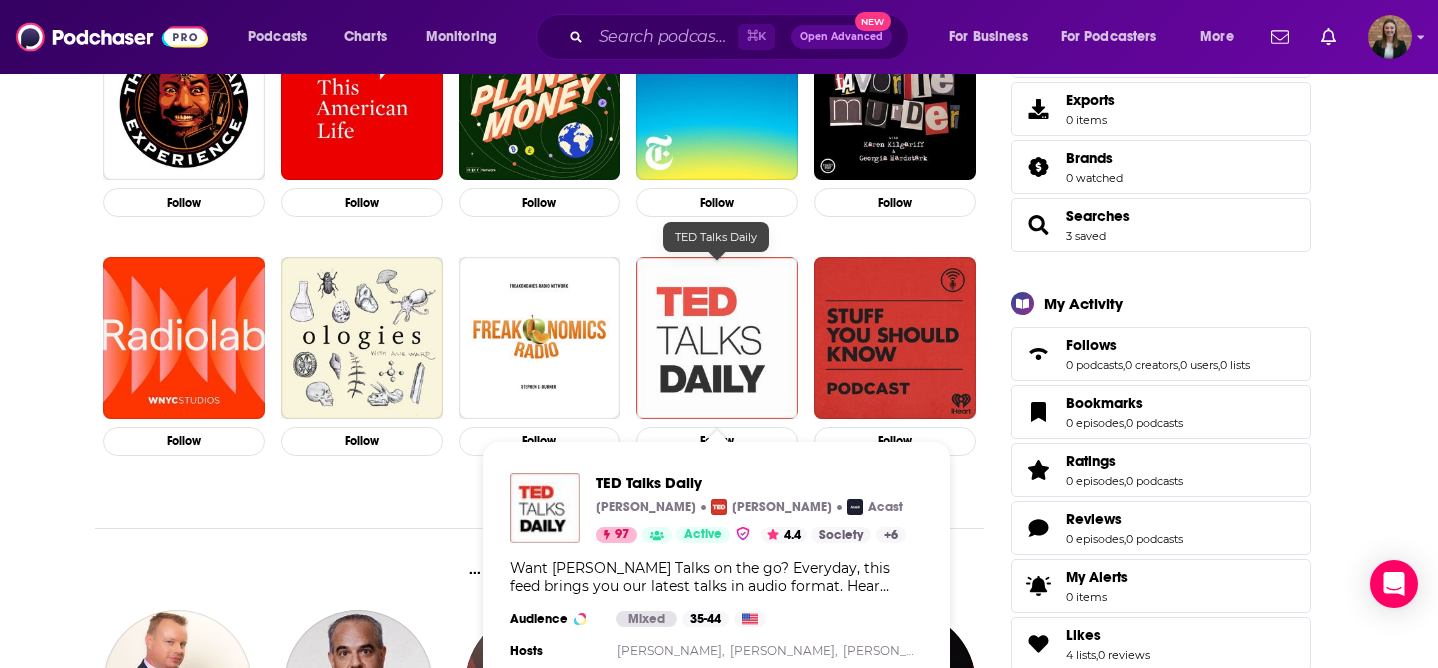 click at bounding box center [717, 338] 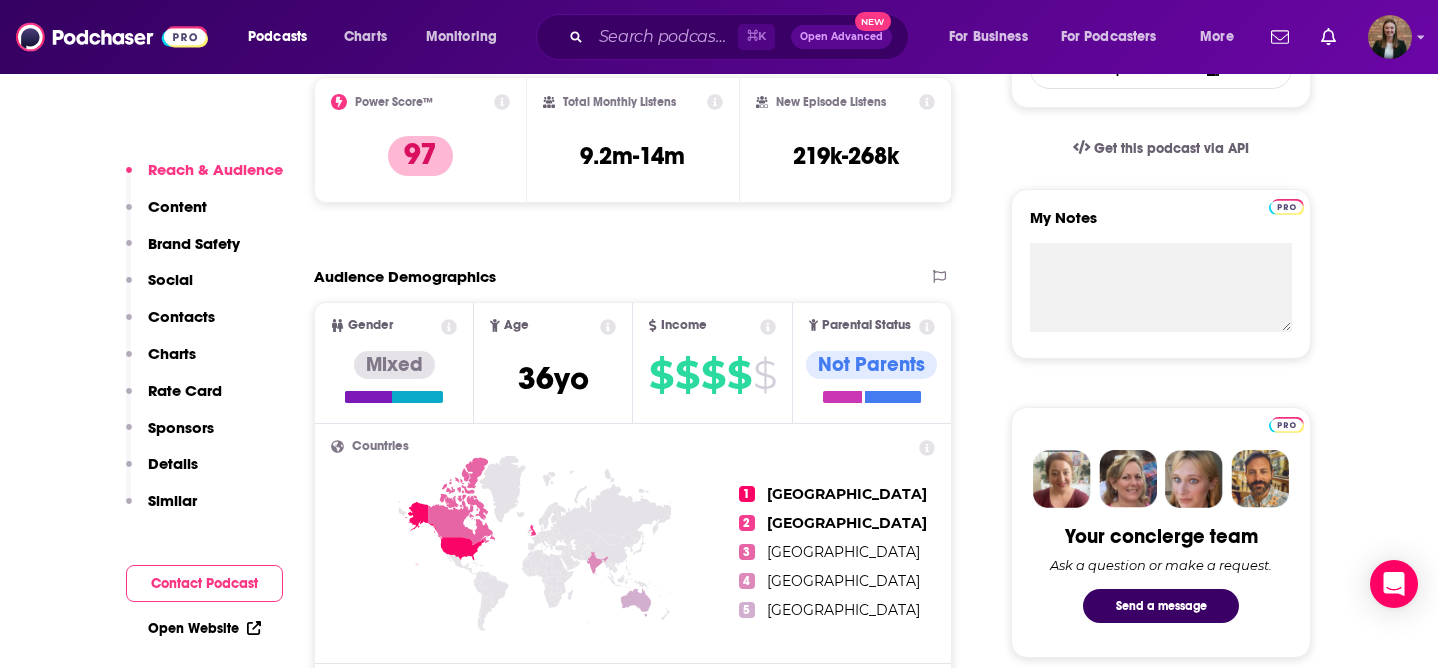 scroll, scrollTop: 490, scrollLeft: 0, axis: vertical 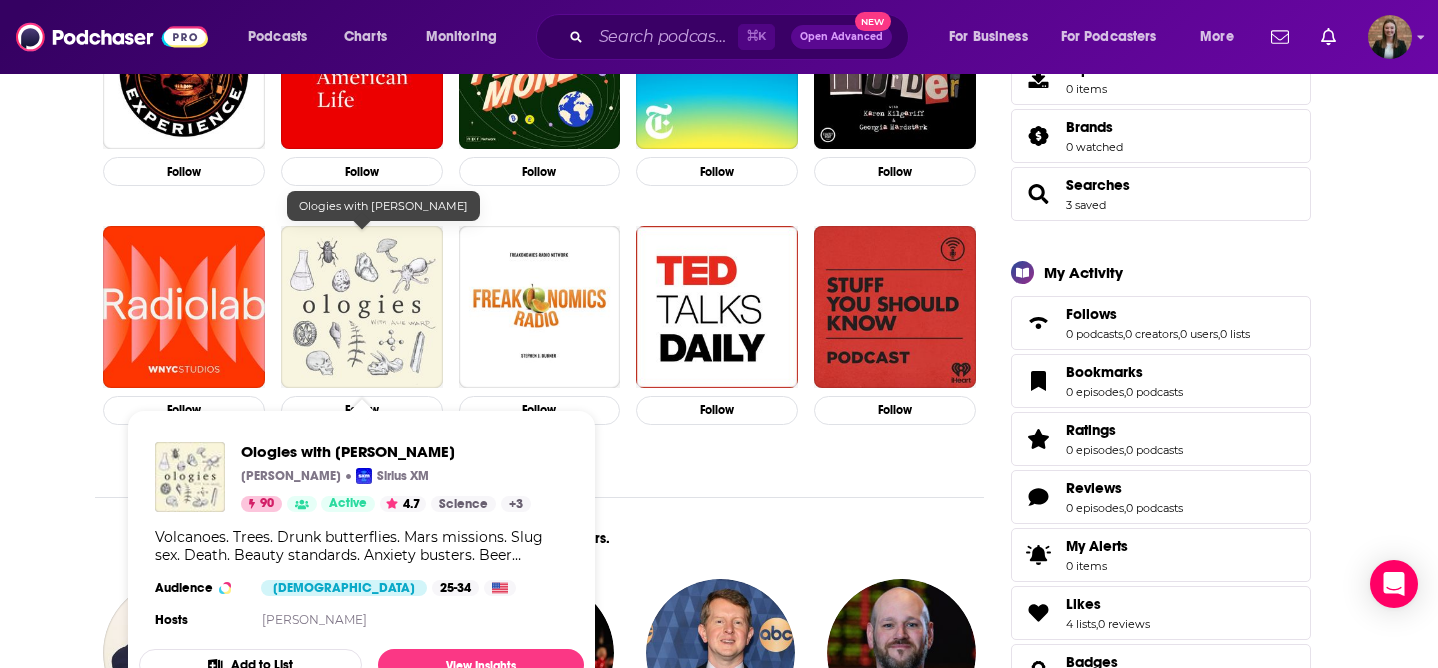 click at bounding box center (362, 307) 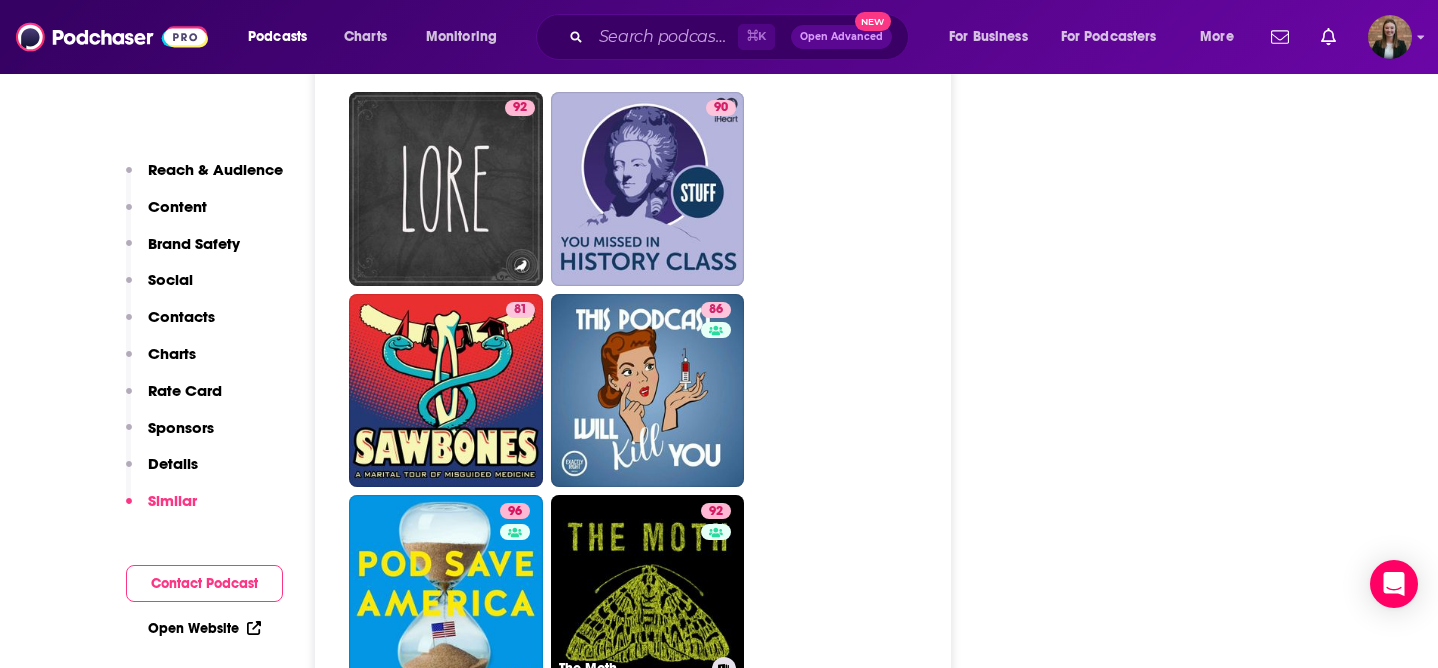 scroll, scrollTop: 6145, scrollLeft: 0, axis: vertical 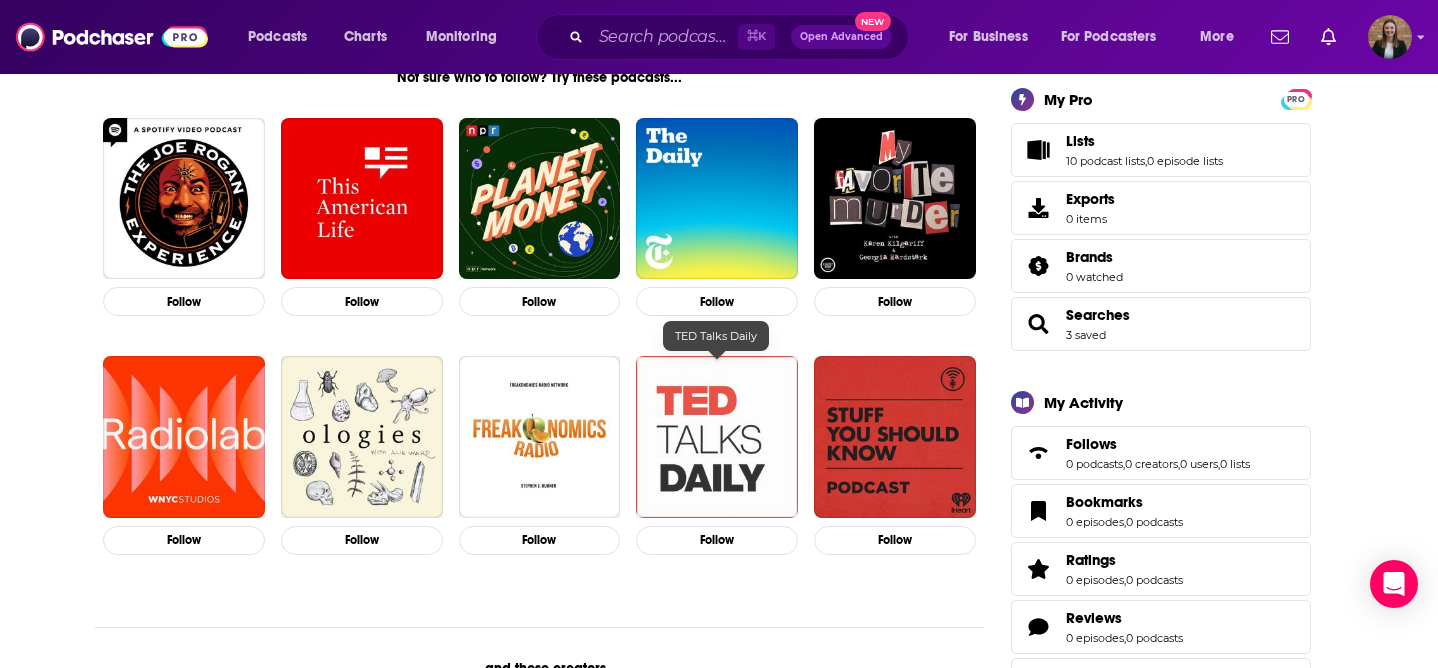 click at bounding box center [717, 437] 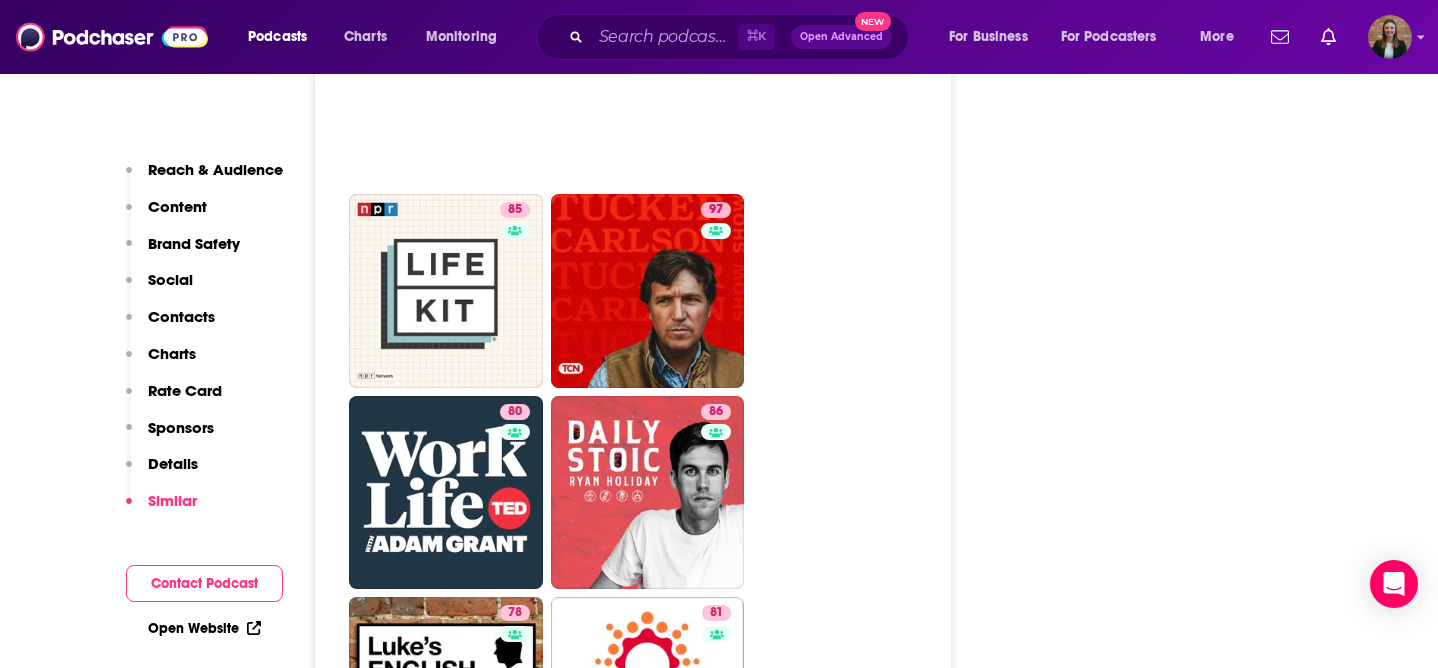 scroll, scrollTop: 6925, scrollLeft: 0, axis: vertical 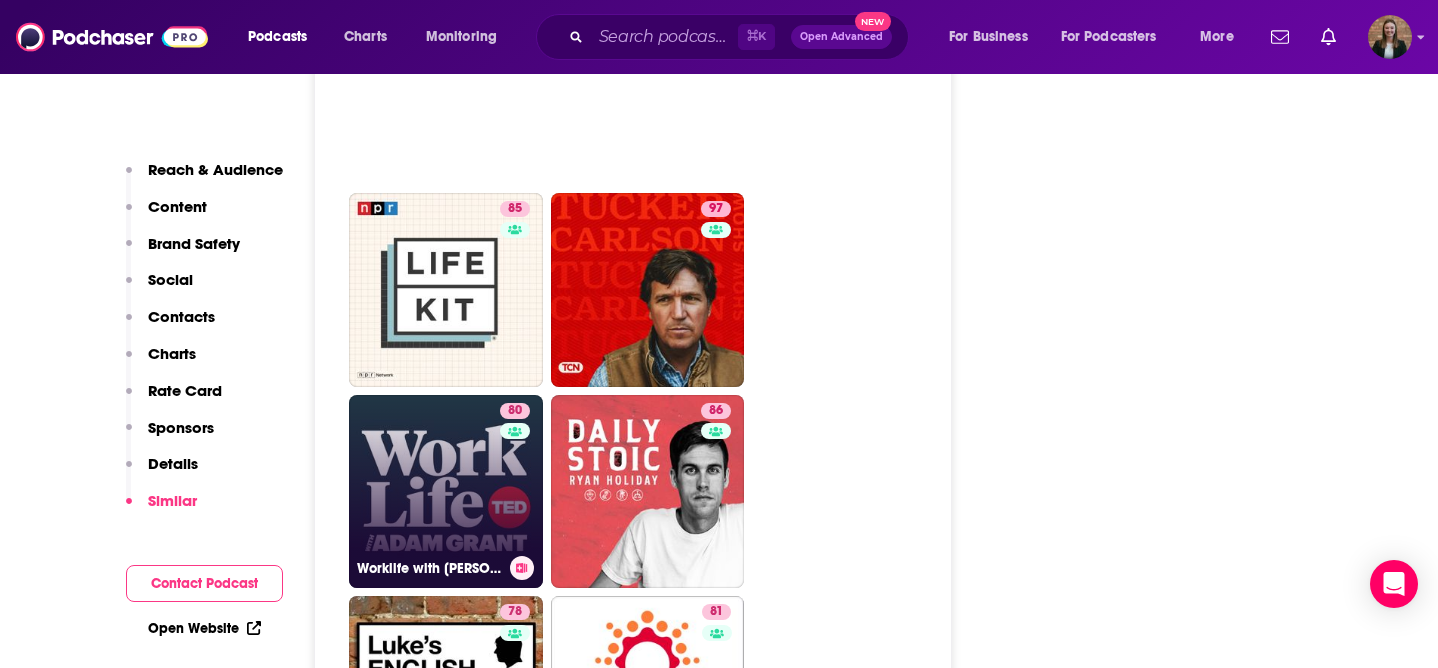 click on "80 Worklife with [PERSON_NAME]" at bounding box center [446, 492] 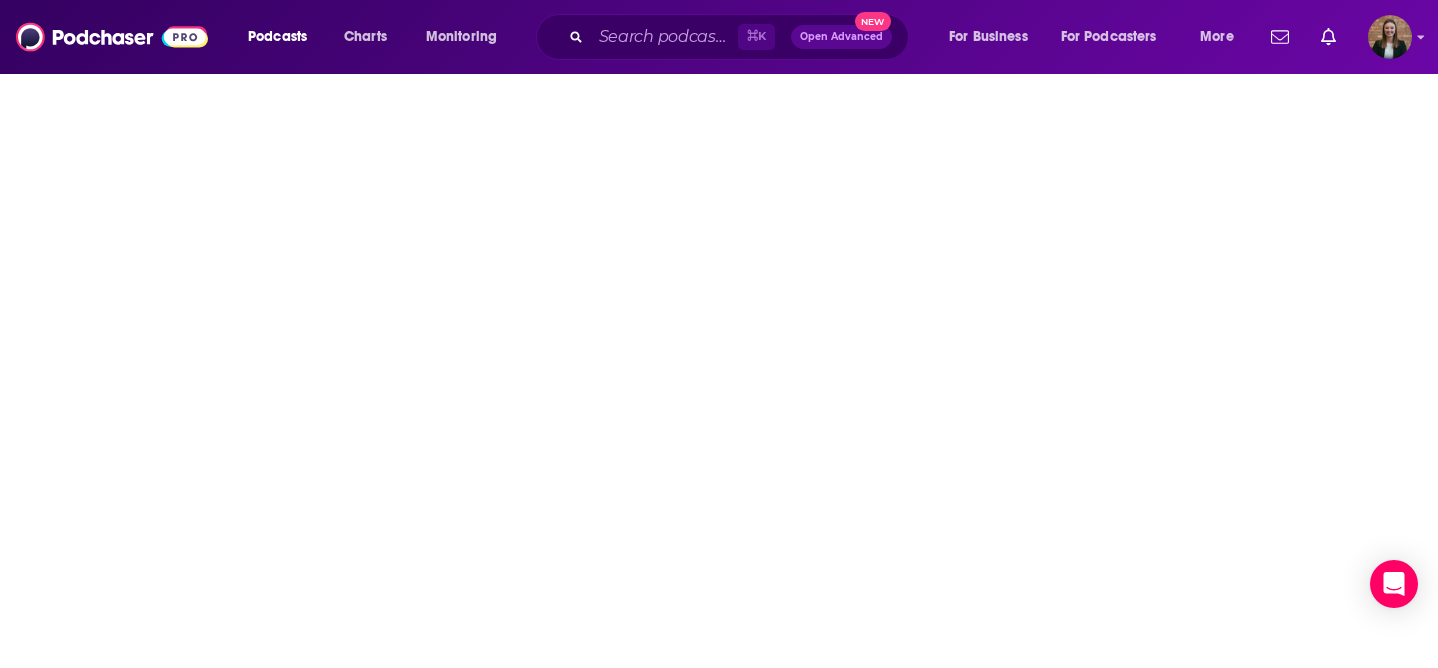 scroll, scrollTop: 0, scrollLeft: 0, axis: both 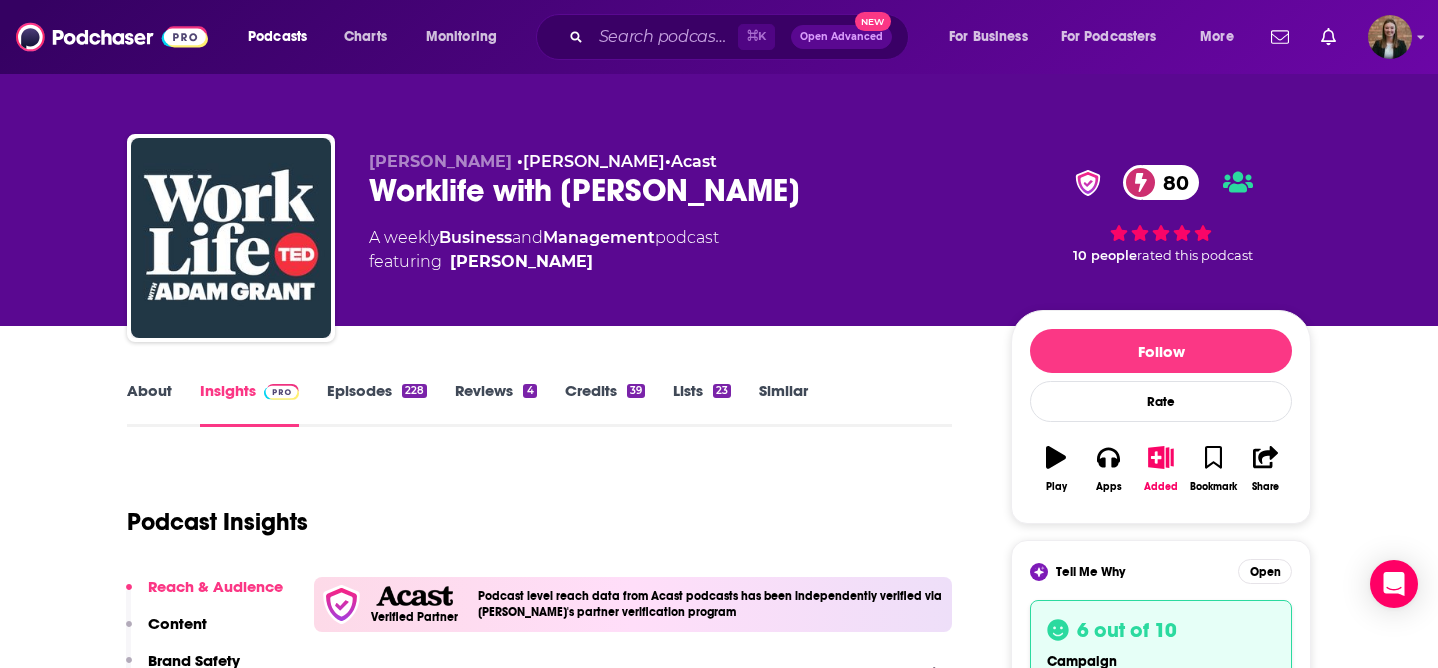 type on "[URL][DOMAIN_NAME][PERSON_NAME]" 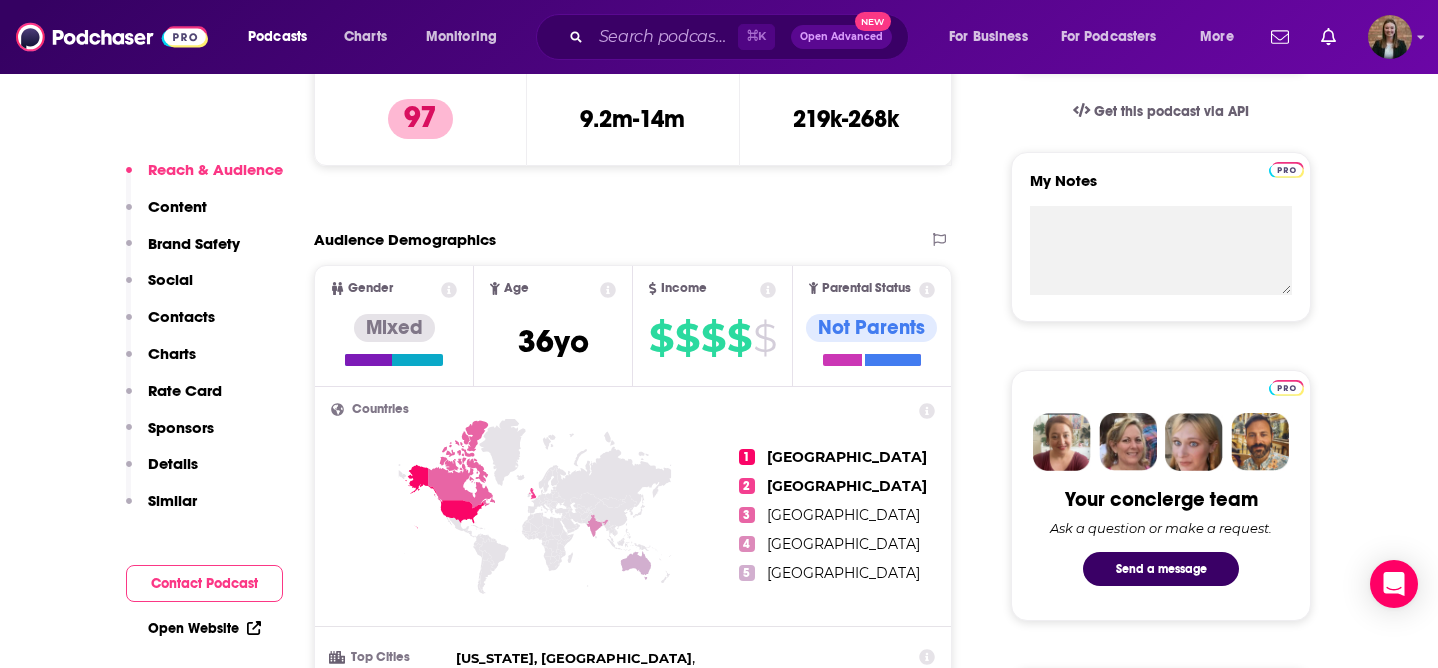scroll, scrollTop: 710, scrollLeft: 0, axis: vertical 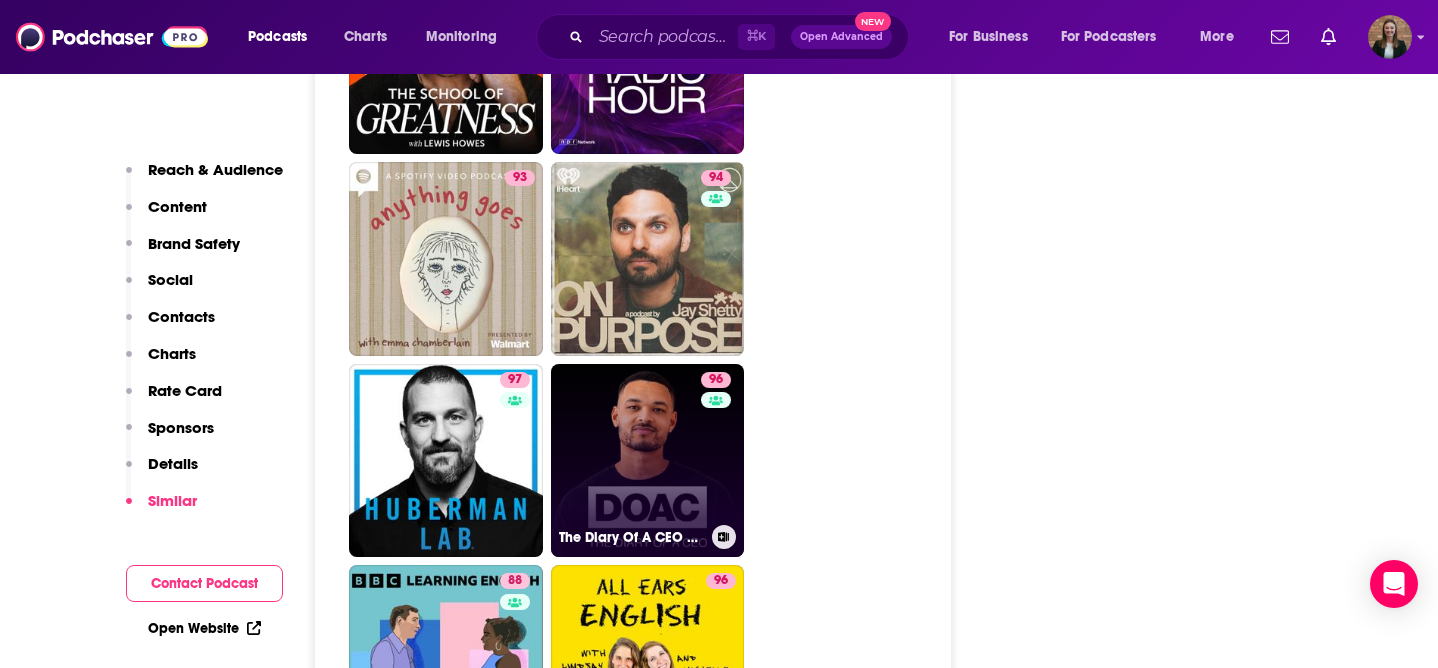 click on "96 The Diary Of A CEO with [PERSON_NAME]" at bounding box center (648, 461) 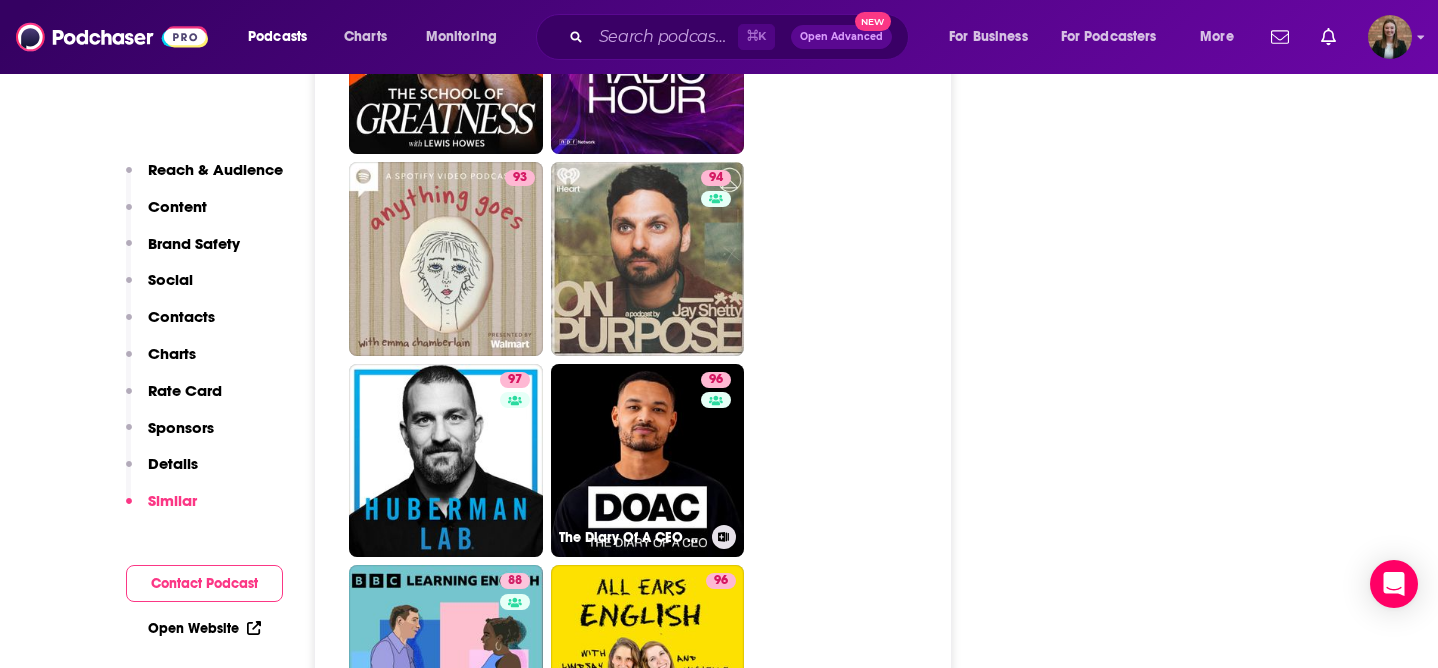 type on "[URL][DOMAIN_NAME][PERSON_NAME]" 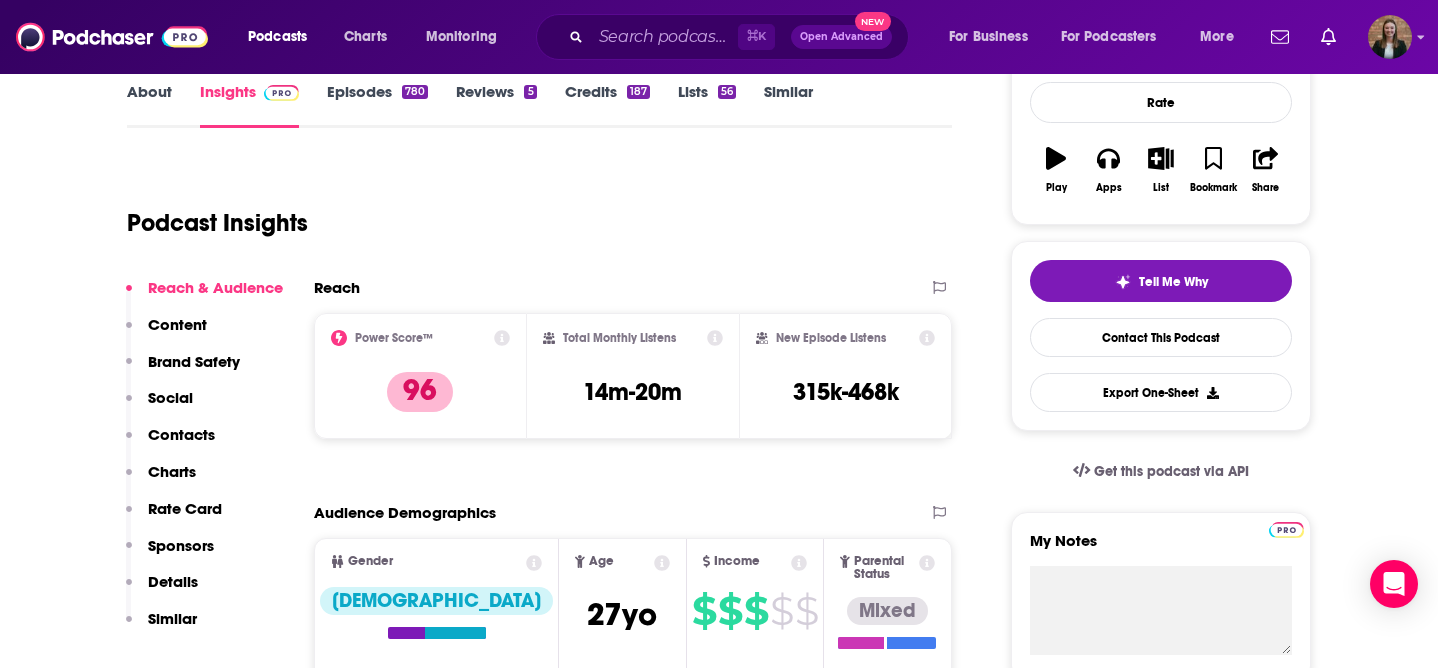 scroll, scrollTop: 0, scrollLeft: 0, axis: both 